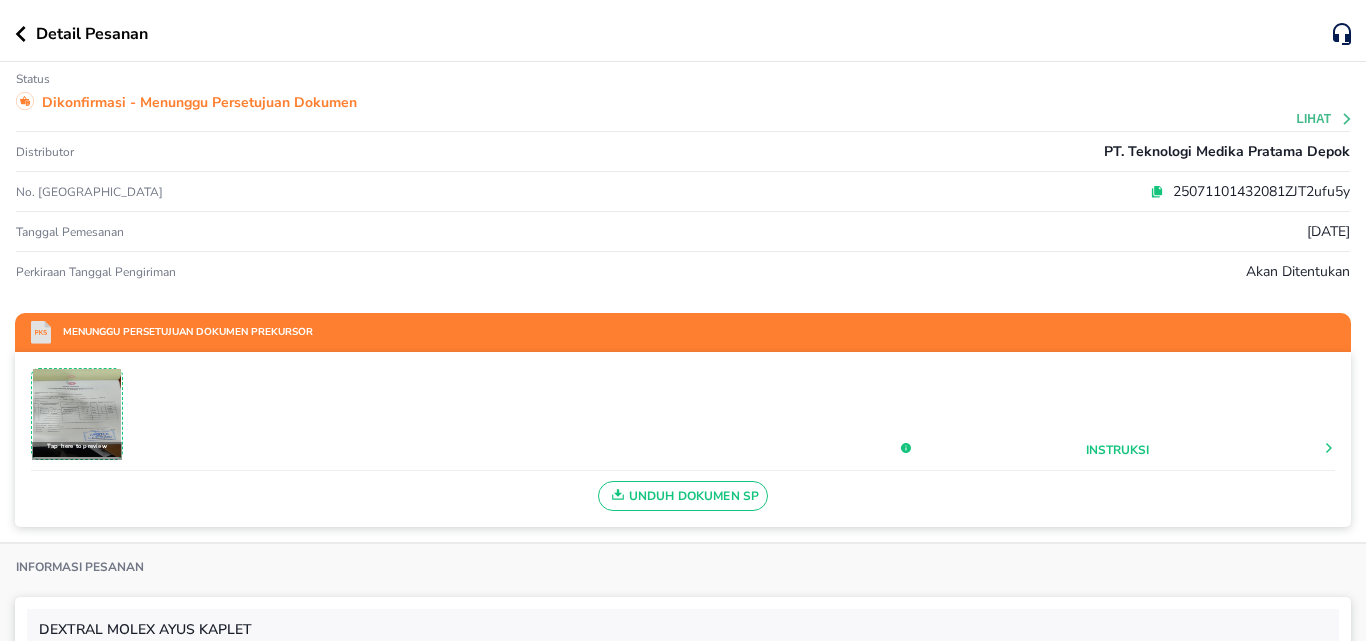 scroll, scrollTop: 0, scrollLeft: 0, axis: both 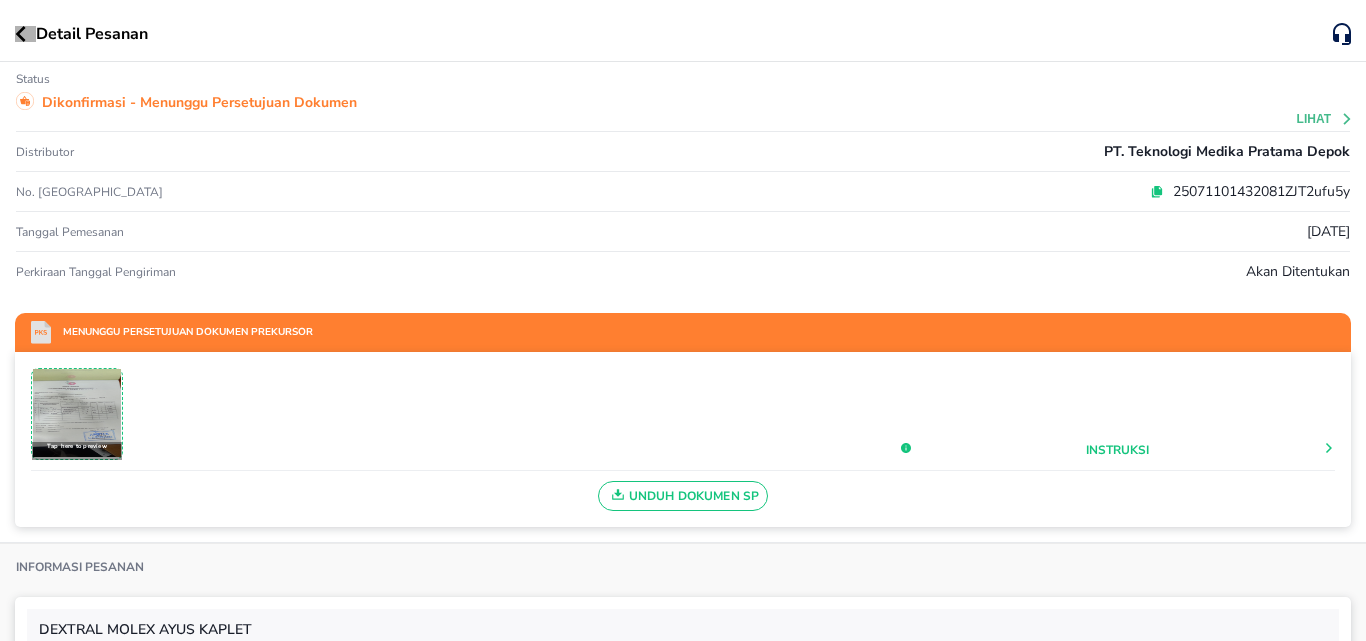 click 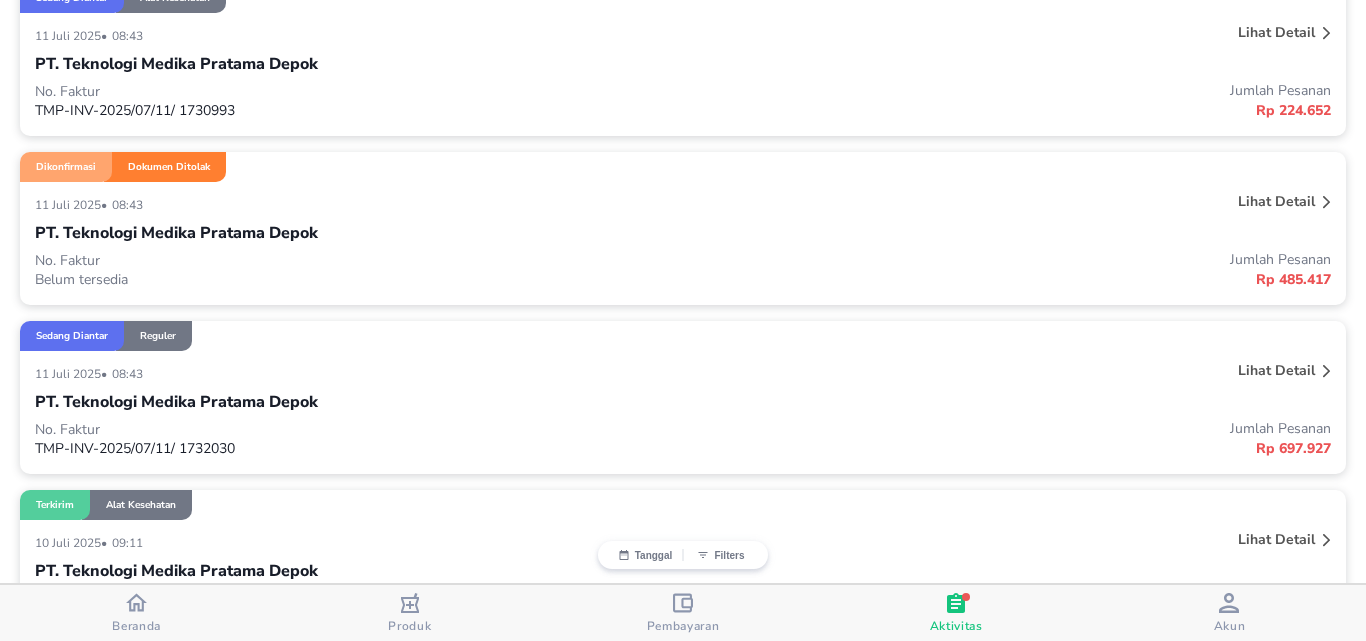 click at bounding box center [136, 605] 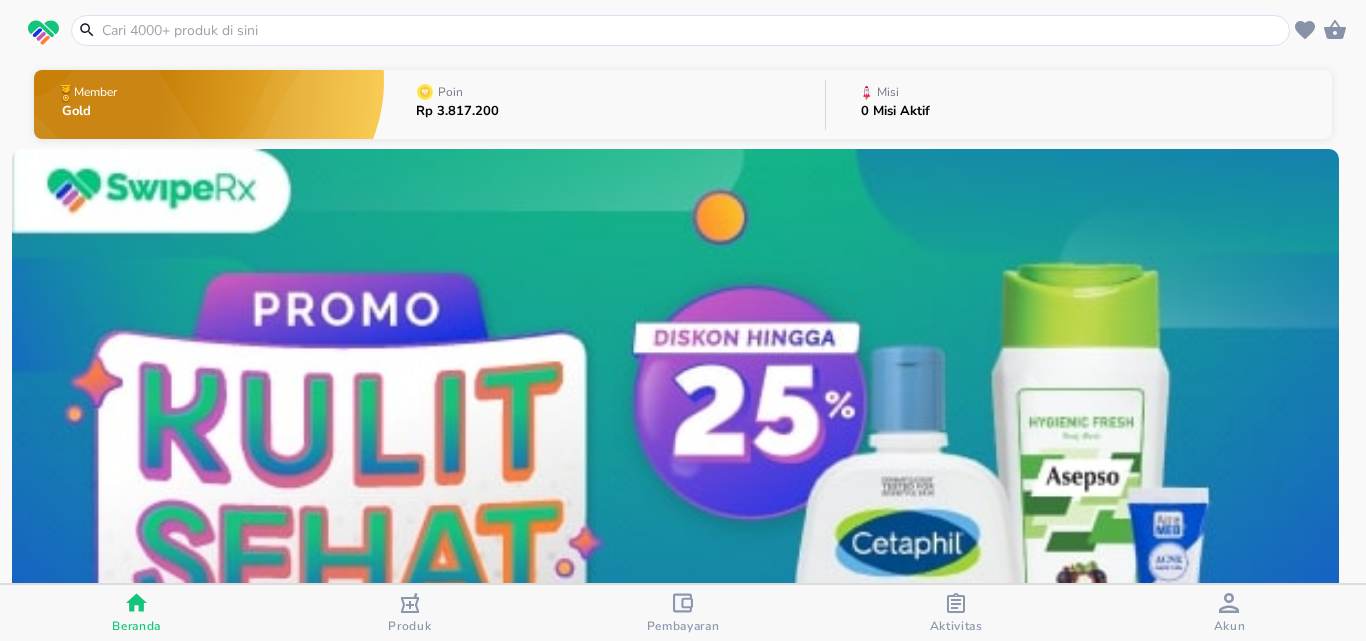 click at bounding box center [692, 30] 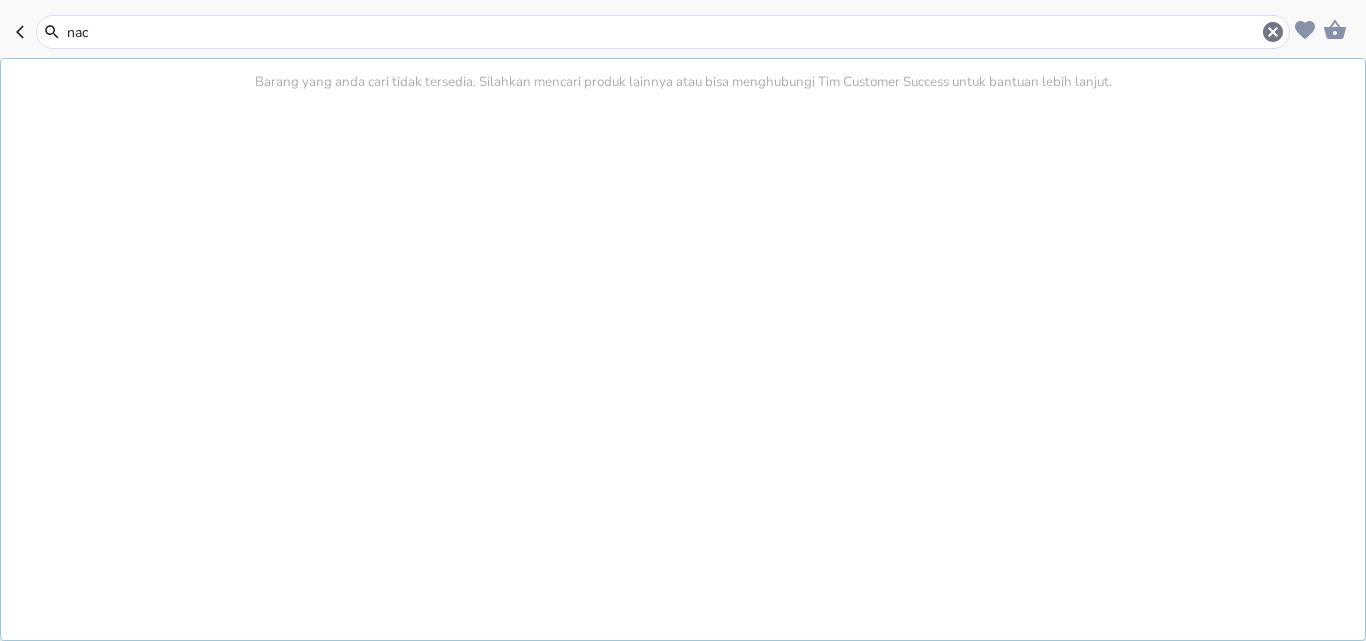 type on "nacl" 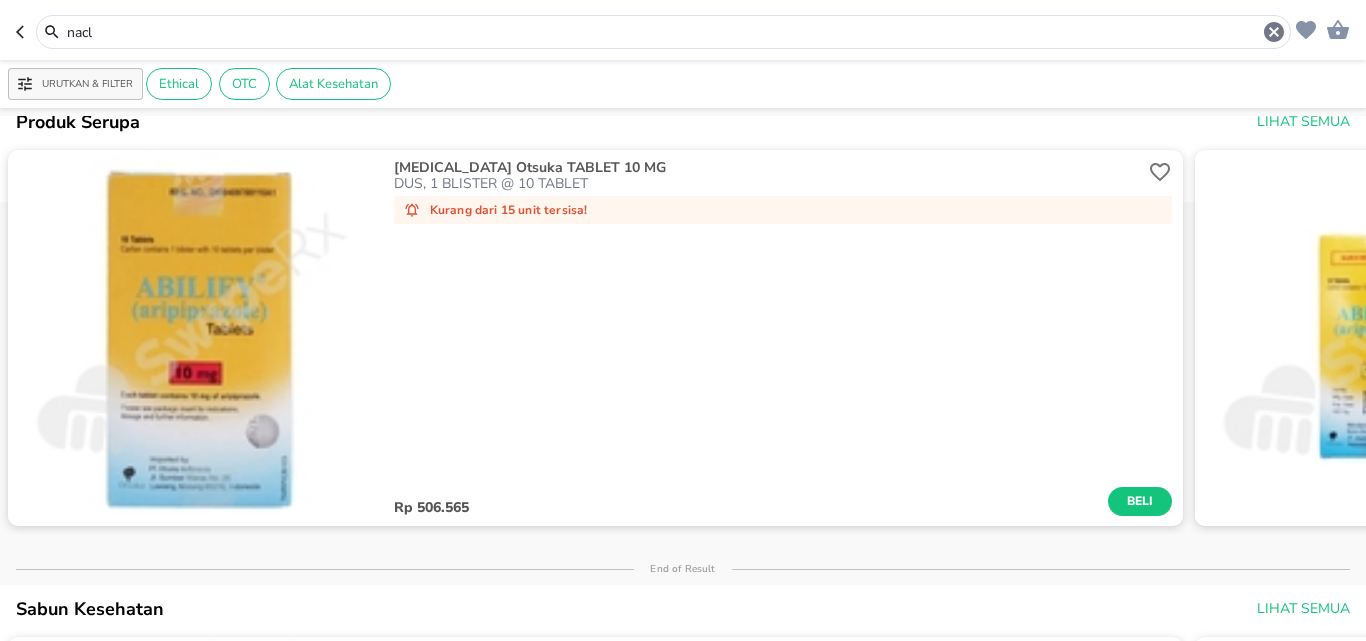 scroll, scrollTop: 0, scrollLeft: 0, axis: both 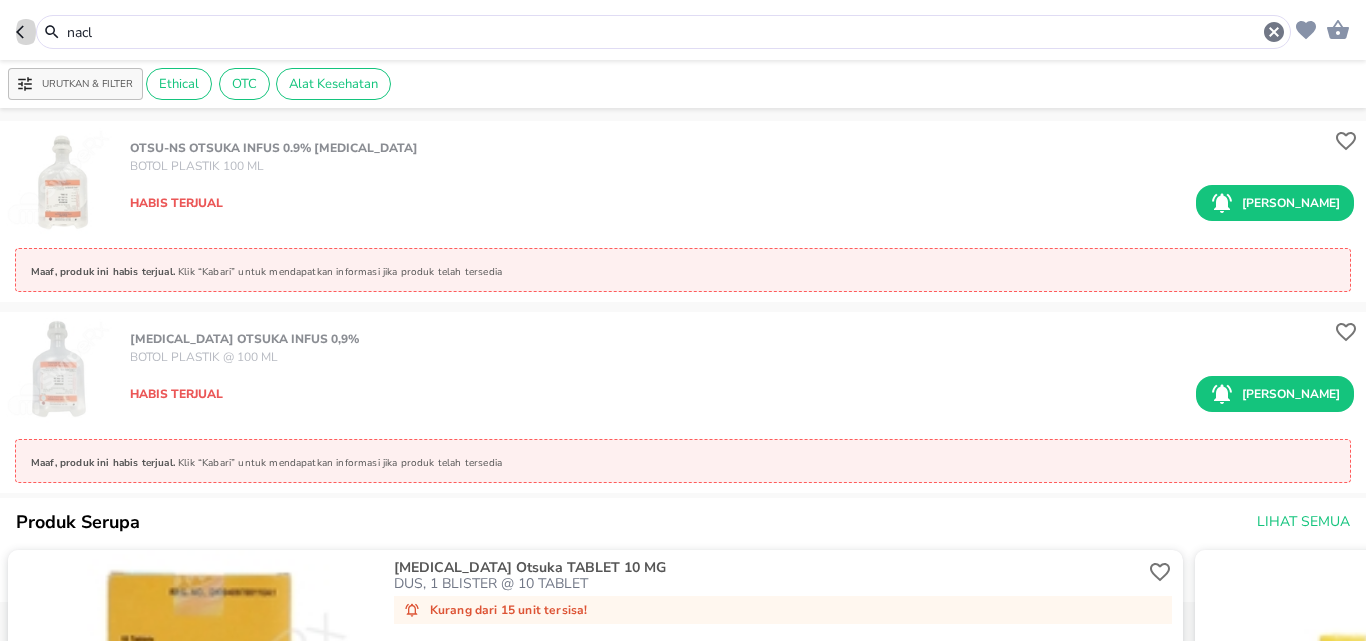 click 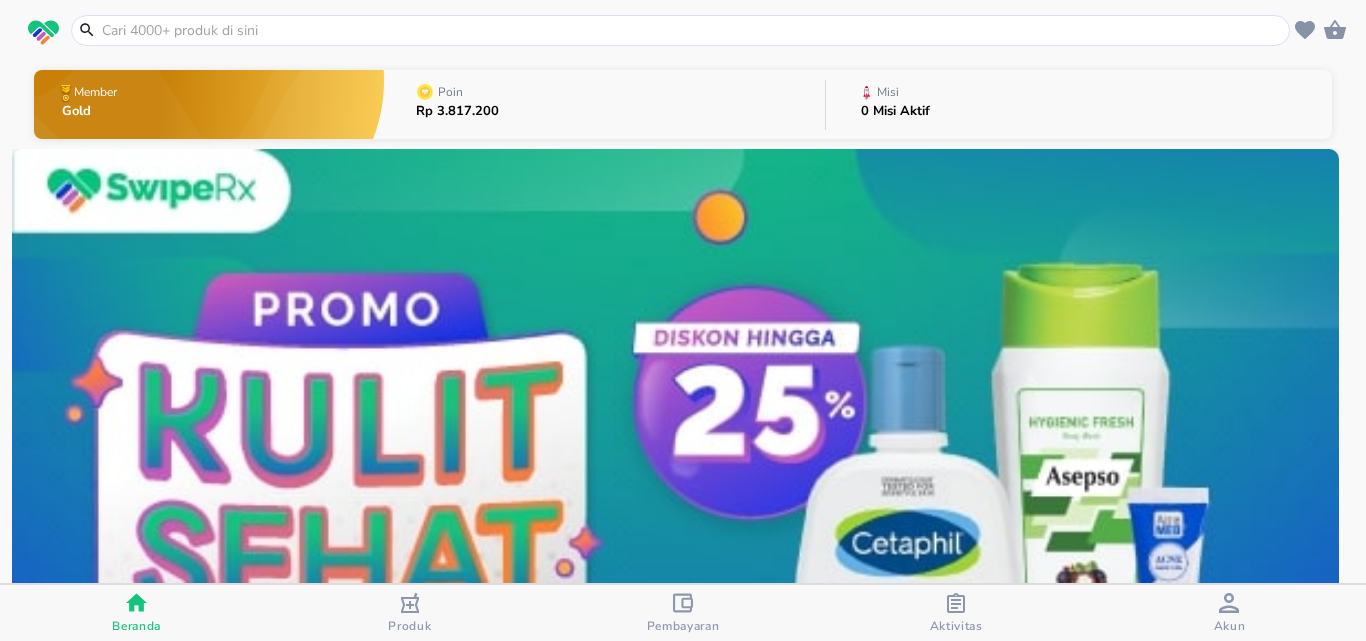 click at bounding box center (956, 605) 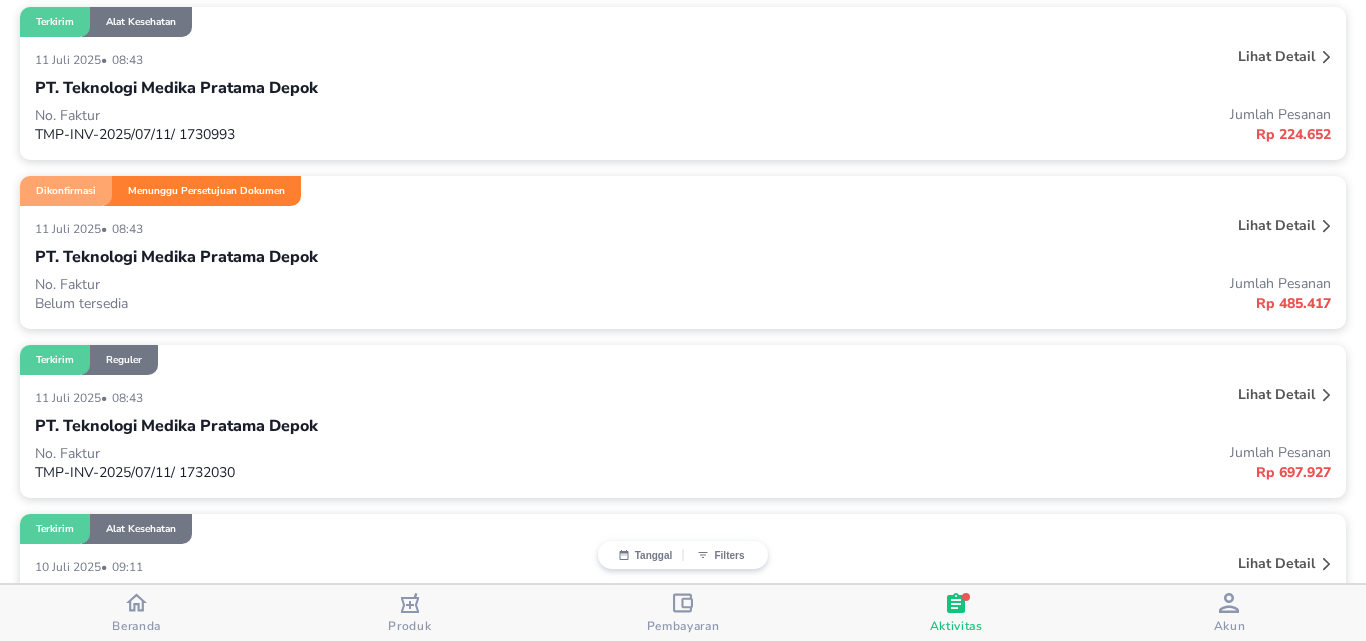 scroll, scrollTop: 800, scrollLeft: 0, axis: vertical 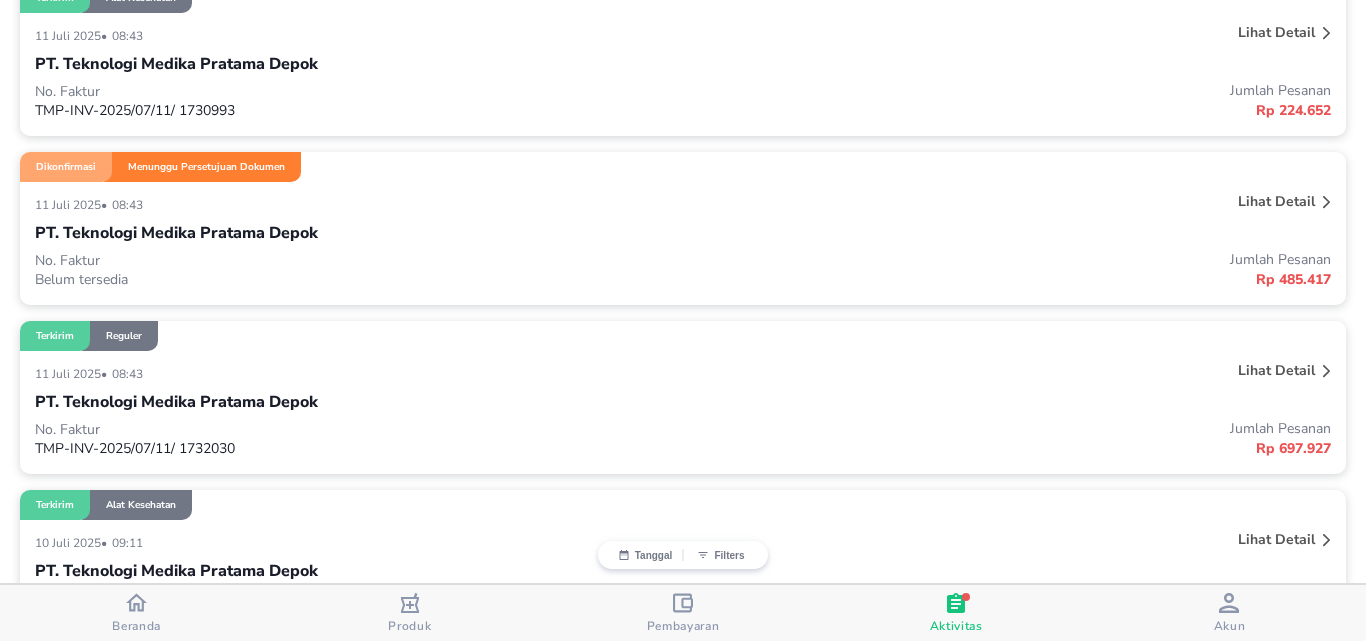 click on "PT. Teknologi Medika Pratama Depok" at bounding box center [176, 233] 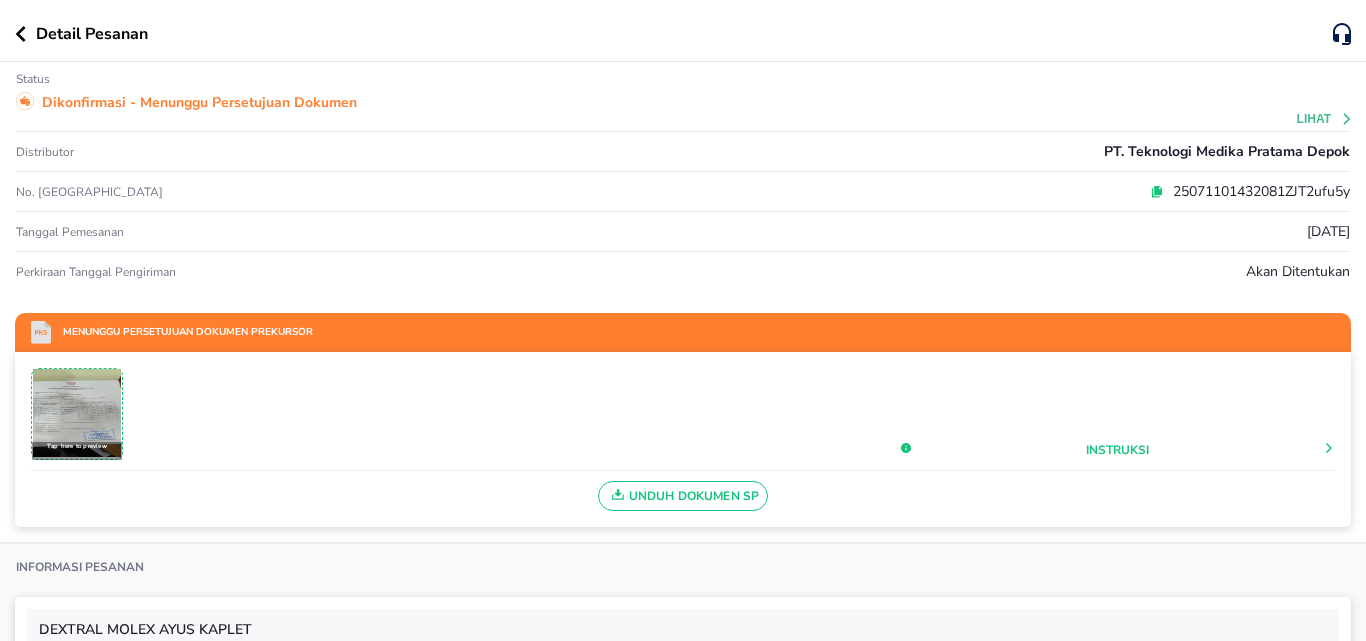 scroll, scrollTop: 800, scrollLeft: 0, axis: vertical 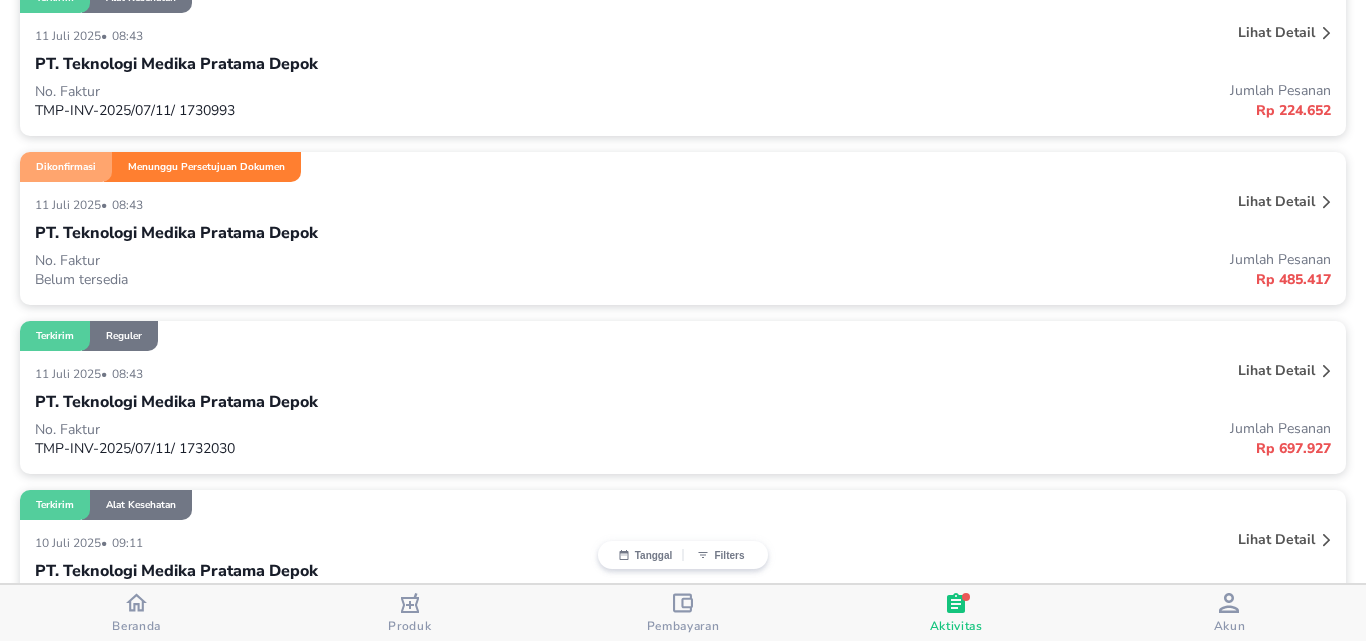click on "Beranda" at bounding box center (136, 626) 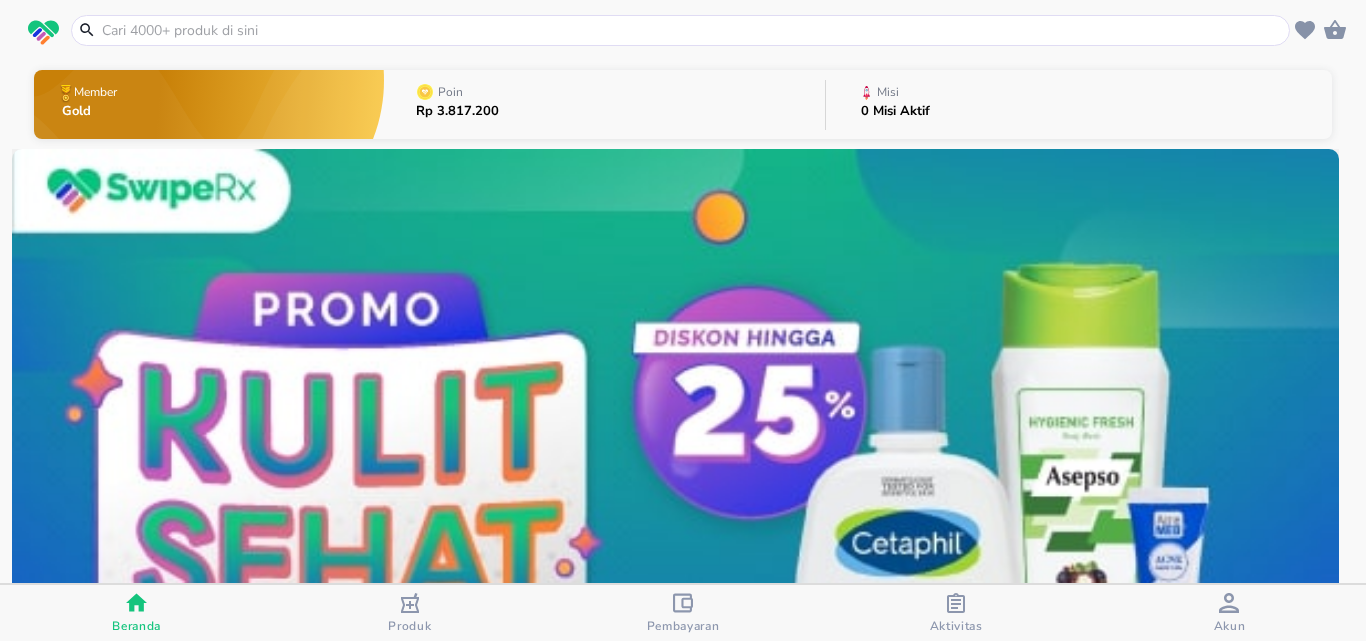 click at bounding box center [692, 30] 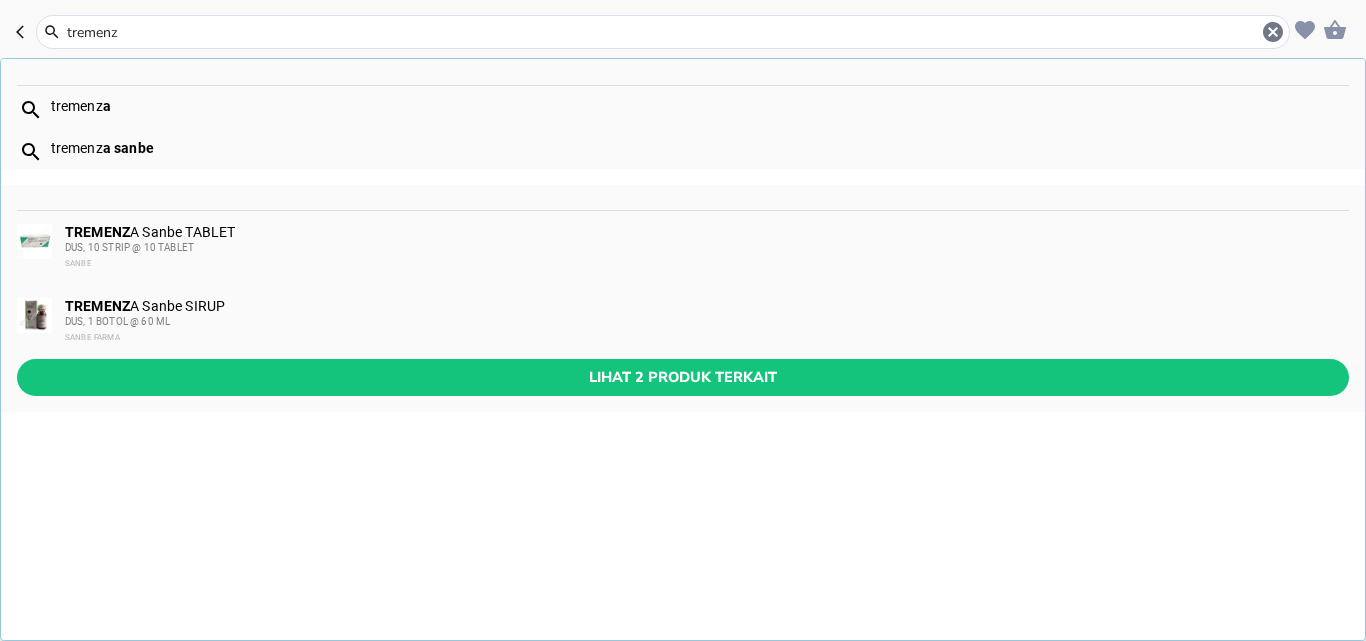 type on "tremenza" 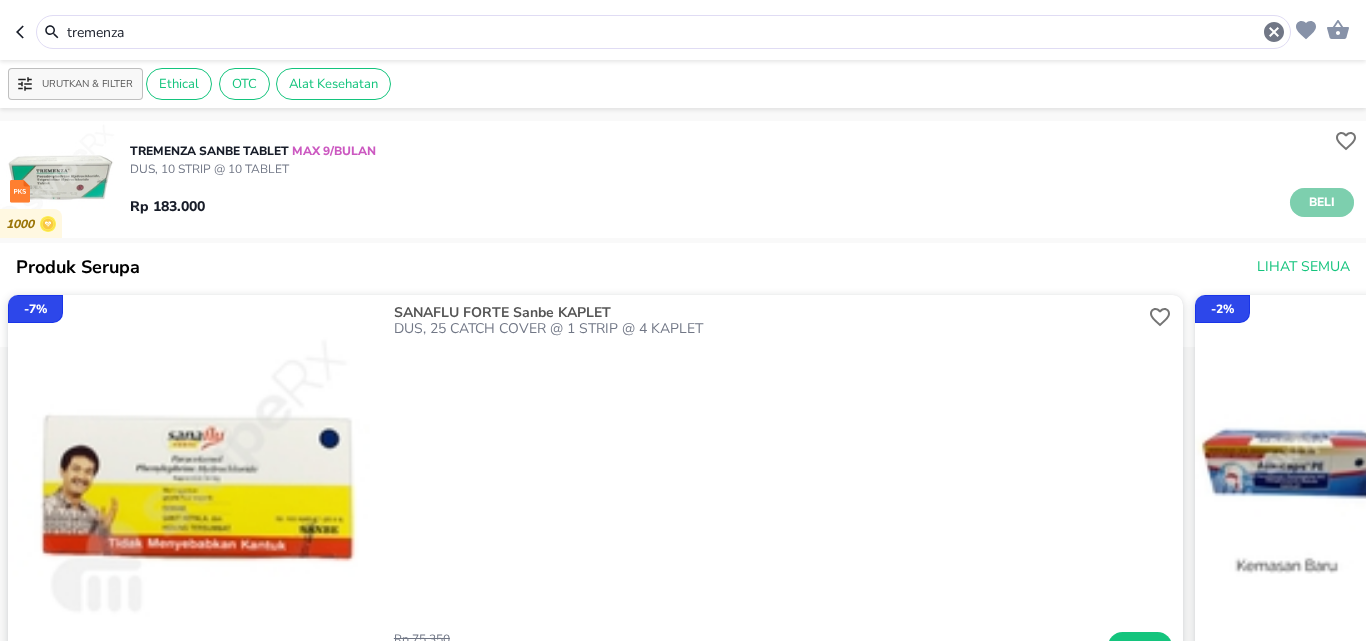 click on "Beli" at bounding box center (1322, 202) 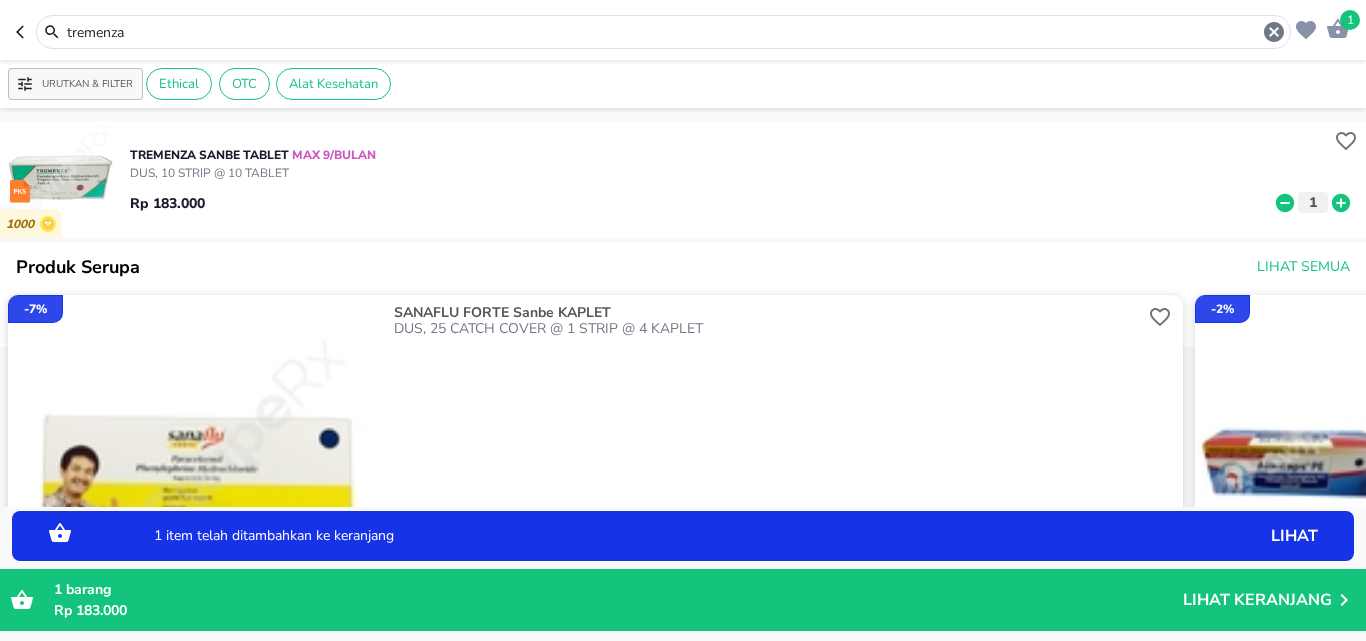 click 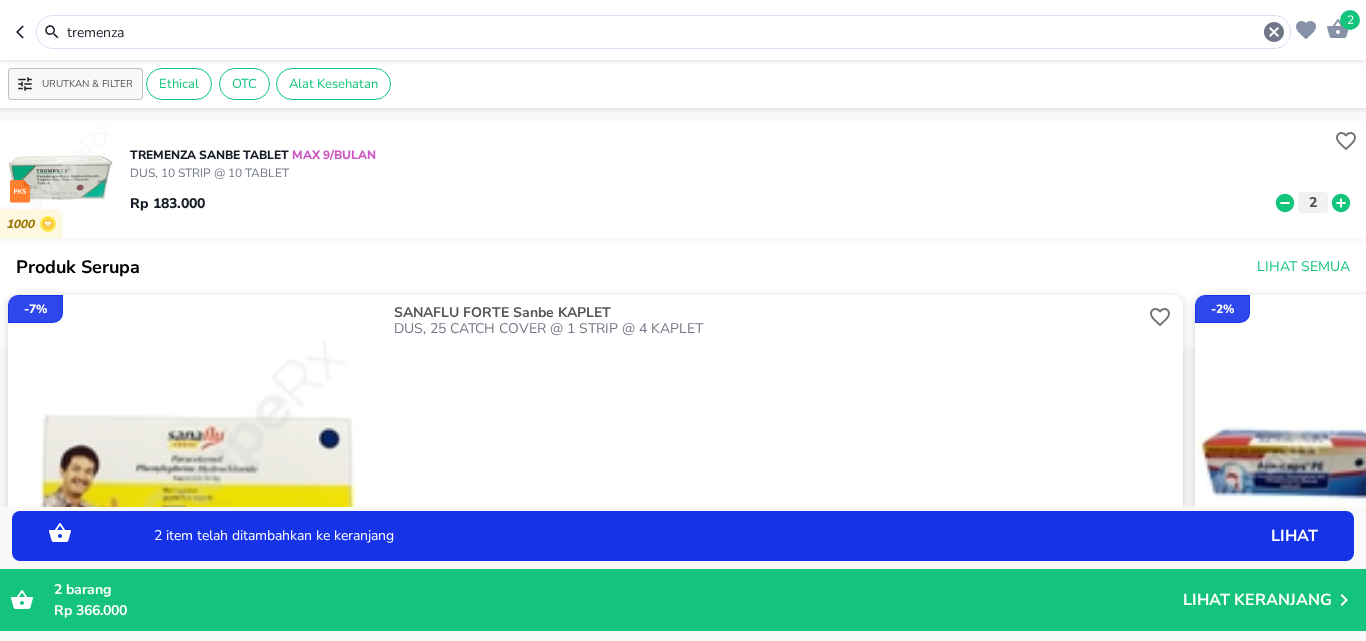 click on "tremenza" at bounding box center [663, 32] 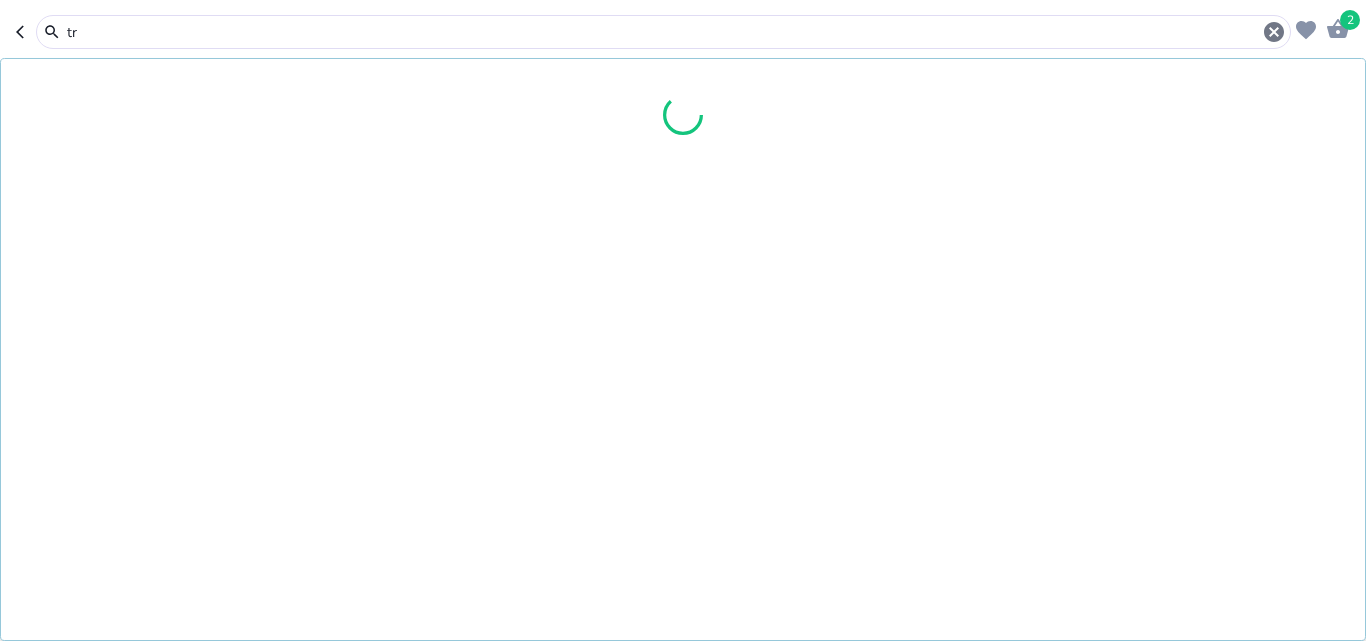 type on "t" 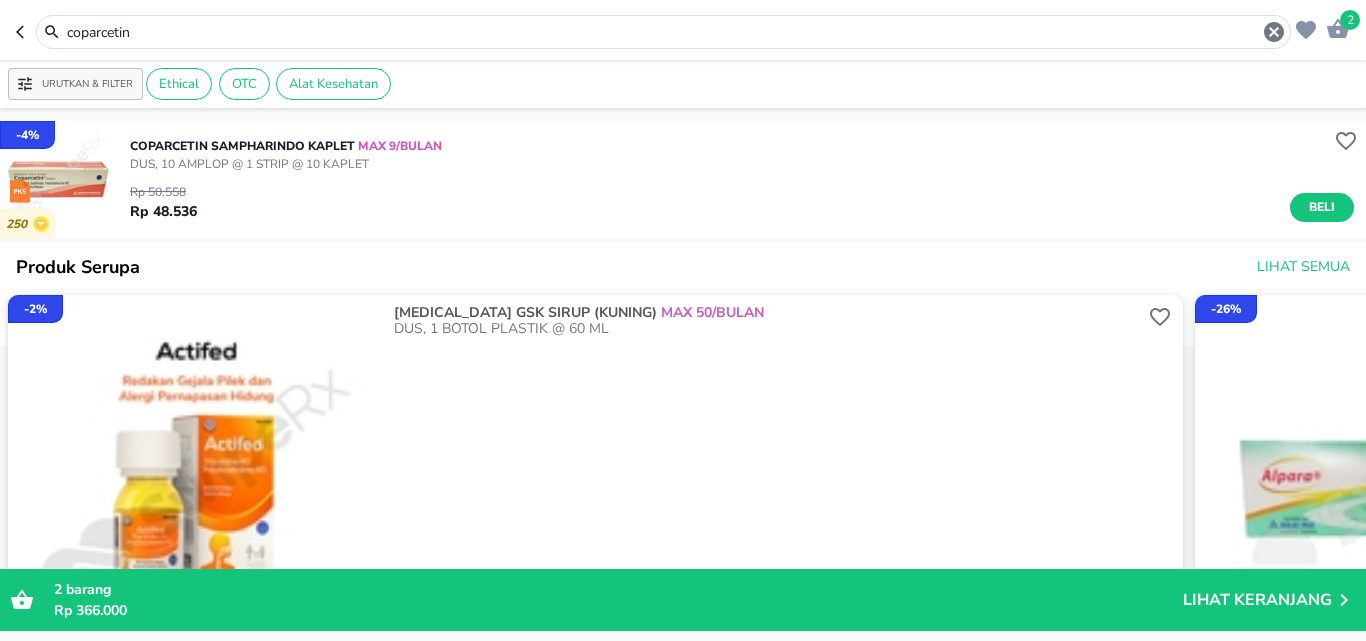 click on "coparcetin" at bounding box center (663, 32) 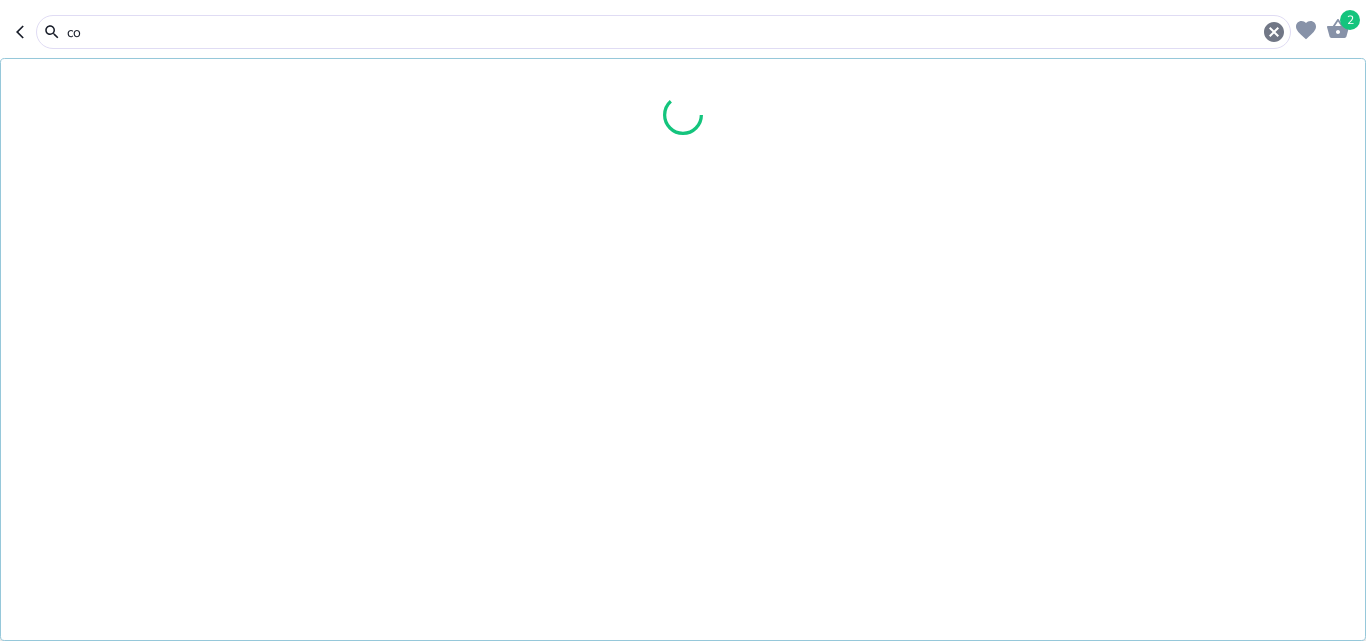 type on "c" 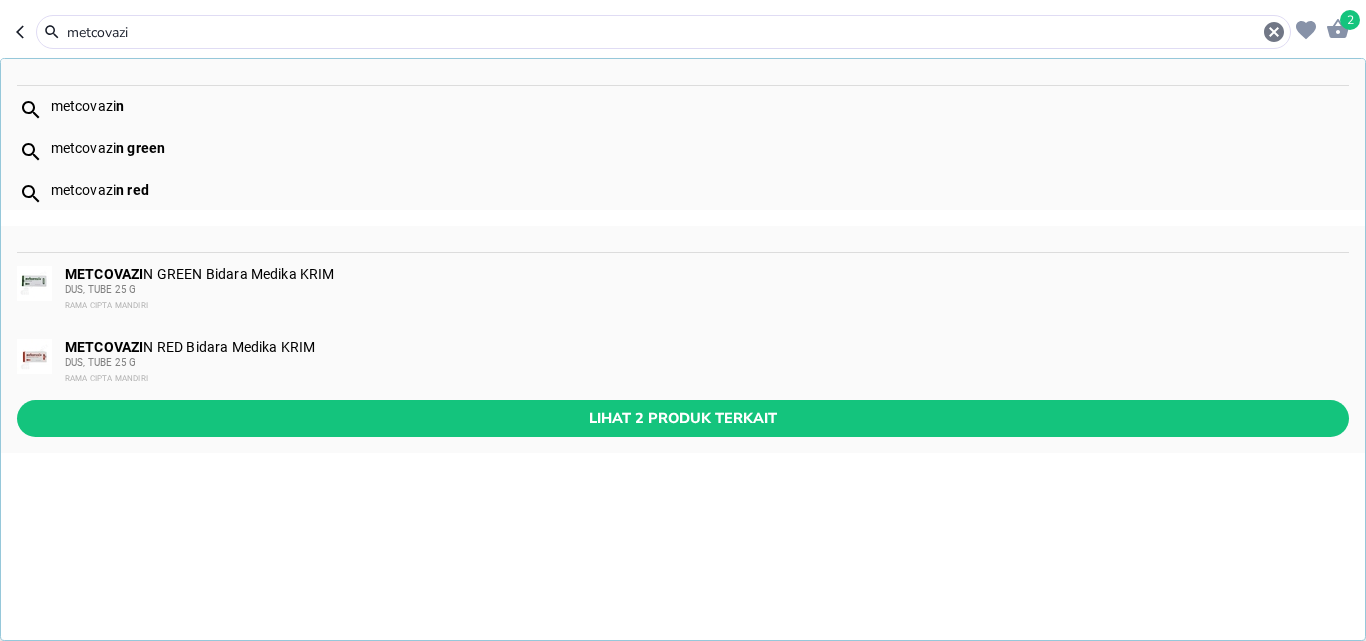 type on "metcovazi" 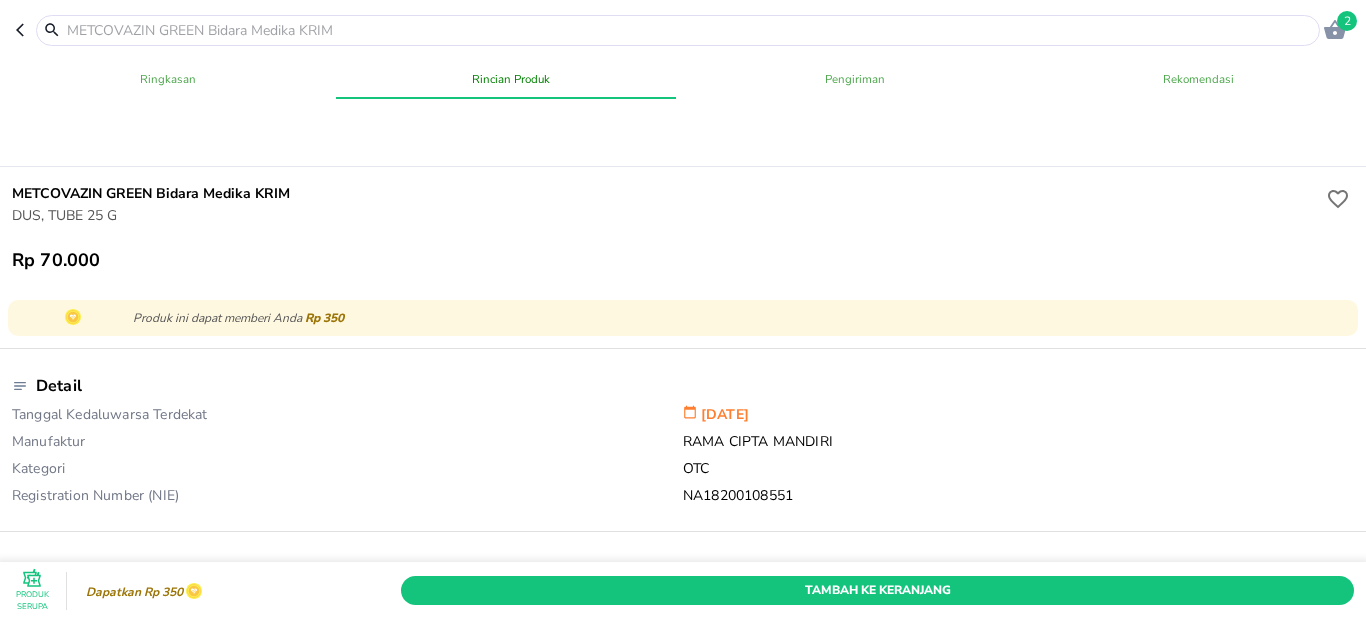 scroll, scrollTop: 400, scrollLeft: 0, axis: vertical 